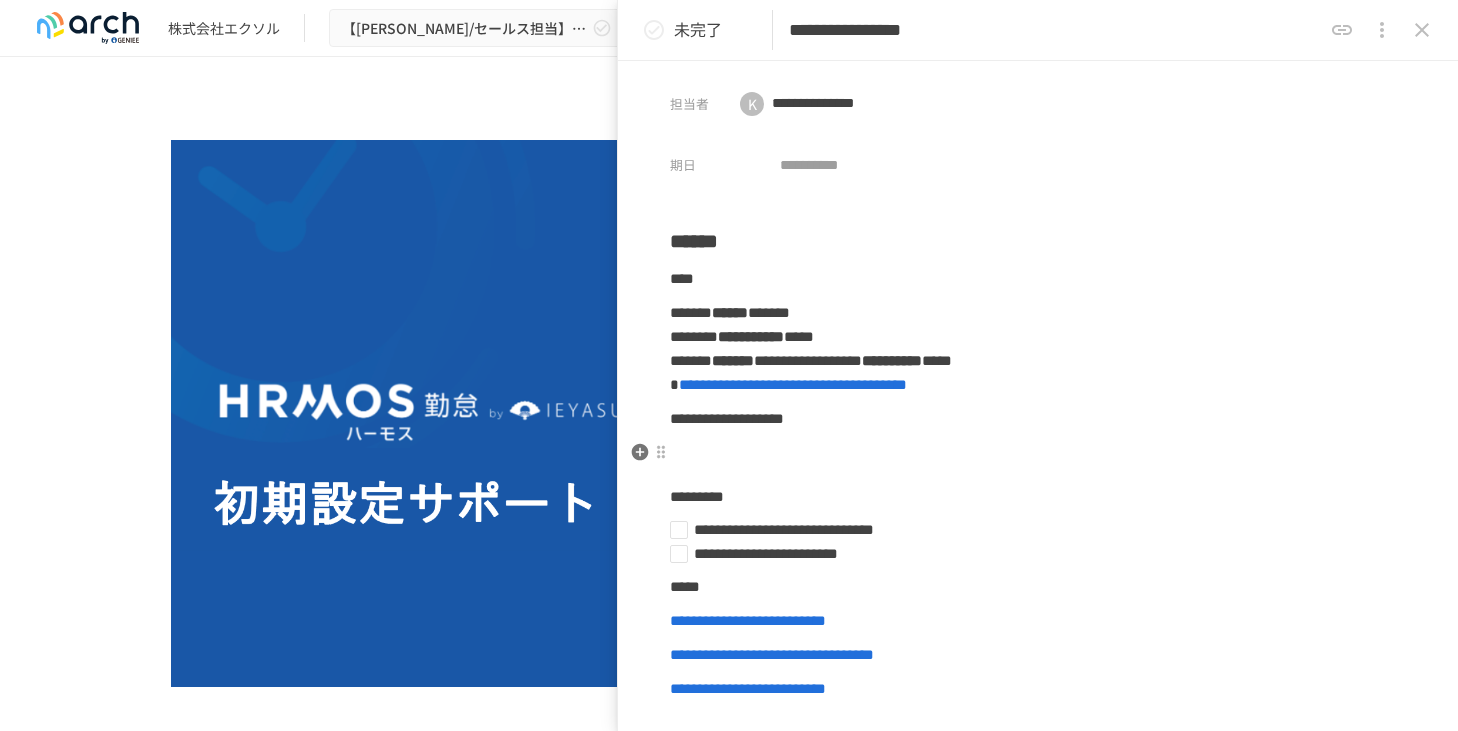 scroll, scrollTop: 0, scrollLeft: 0, axis: both 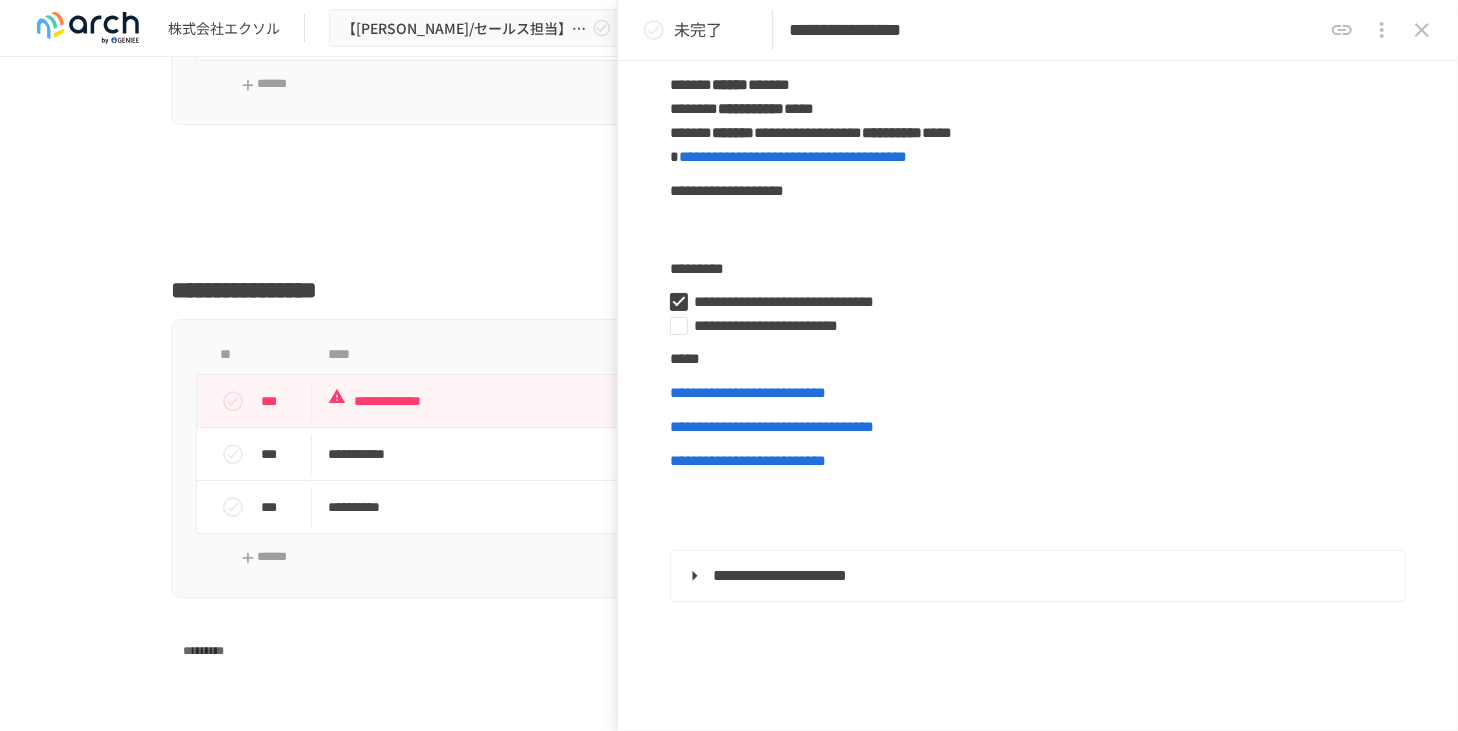 click 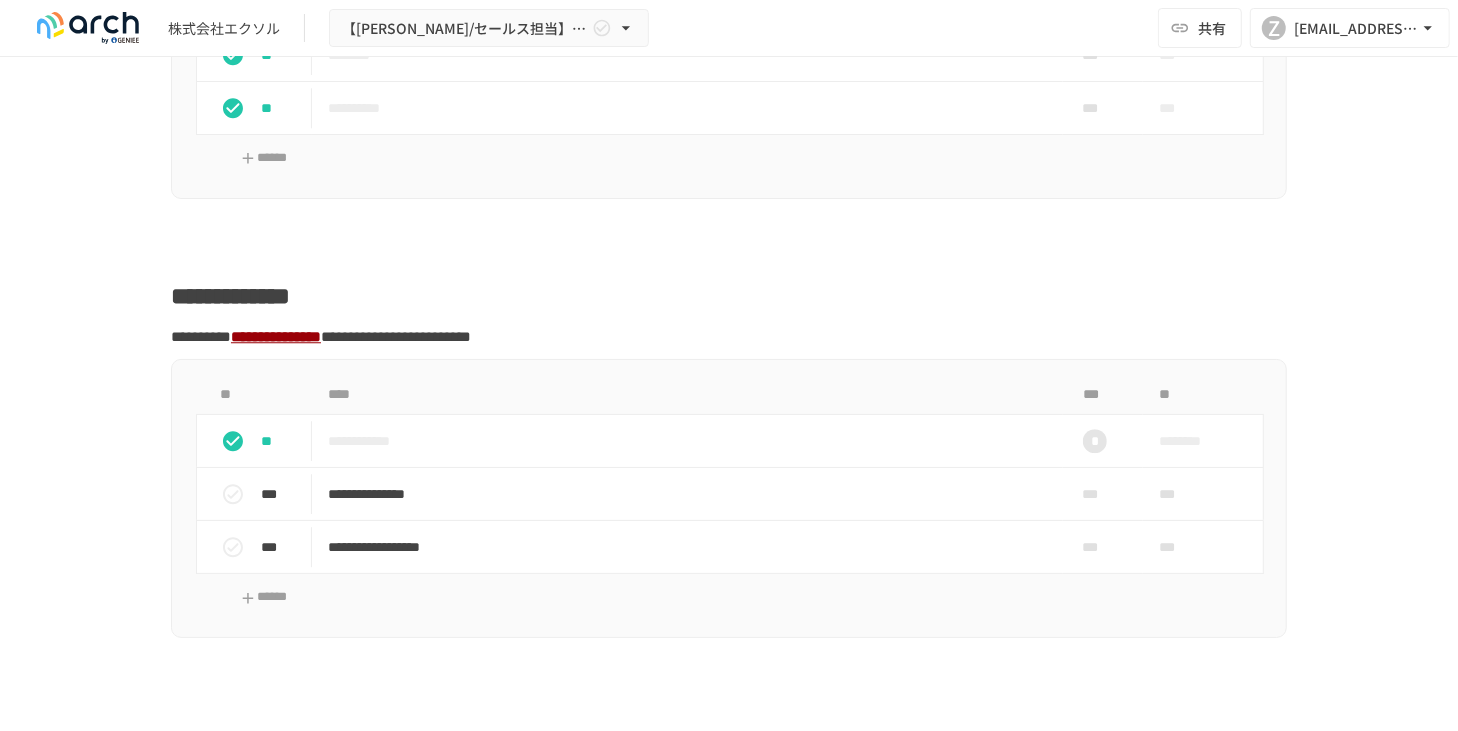 scroll, scrollTop: 3527, scrollLeft: 0, axis: vertical 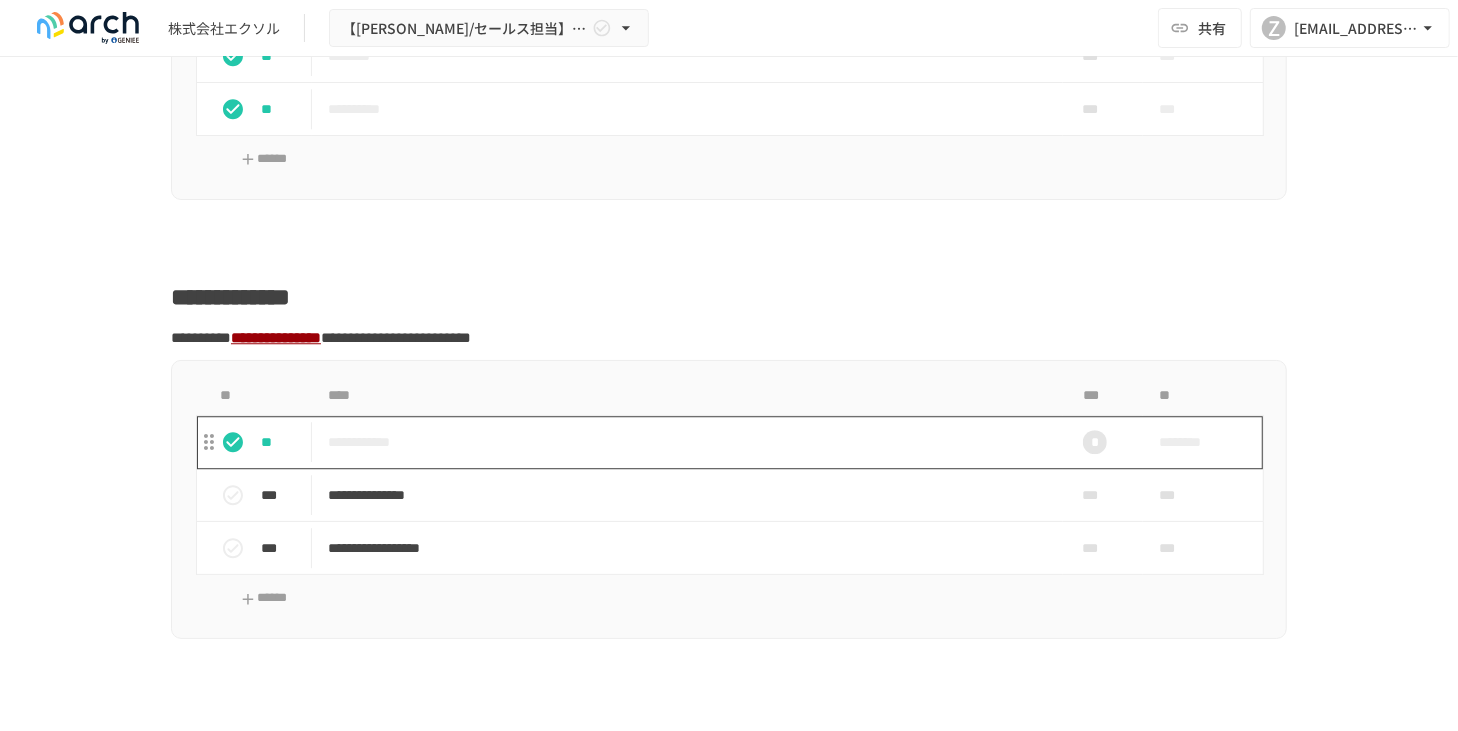 click on "**********" at bounding box center (687, 442) 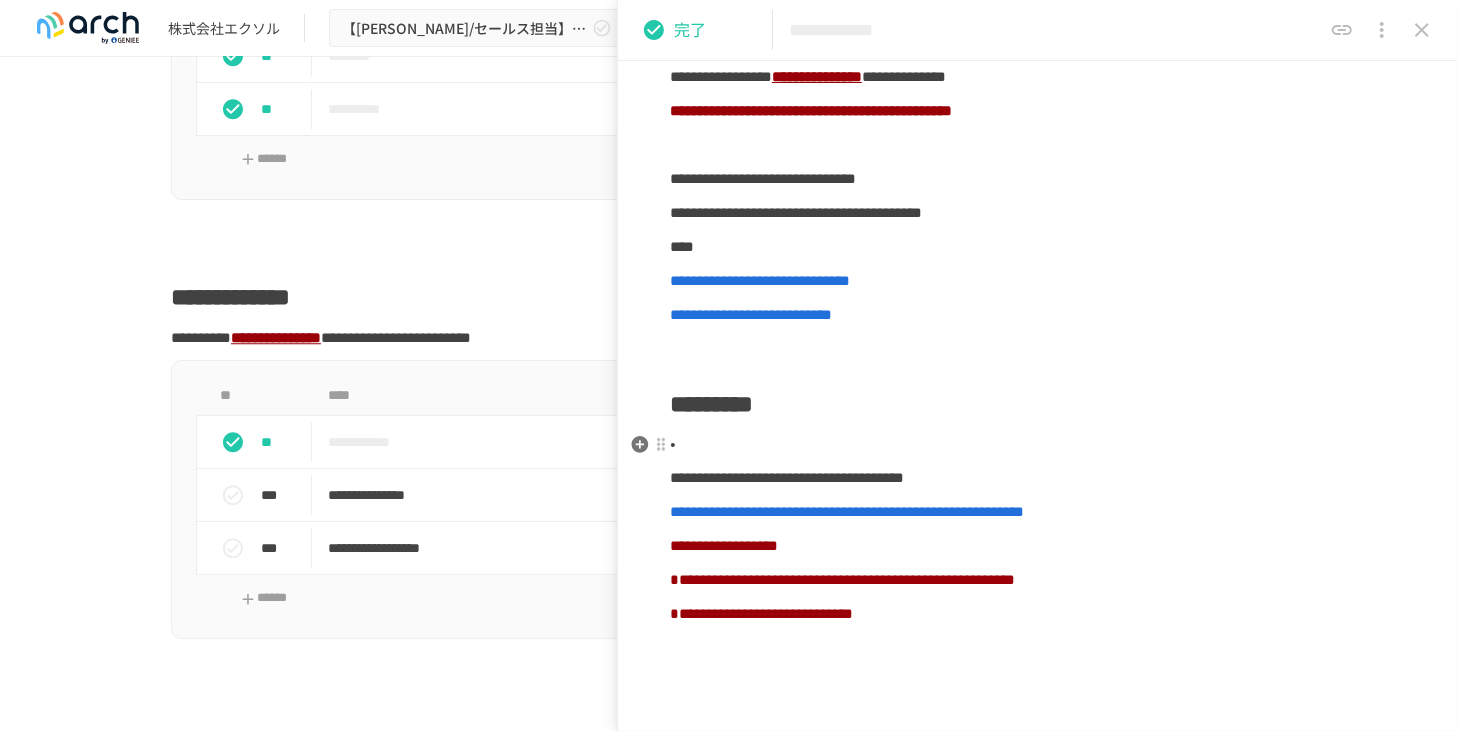 scroll, scrollTop: 228, scrollLeft: 0, axis: vertical 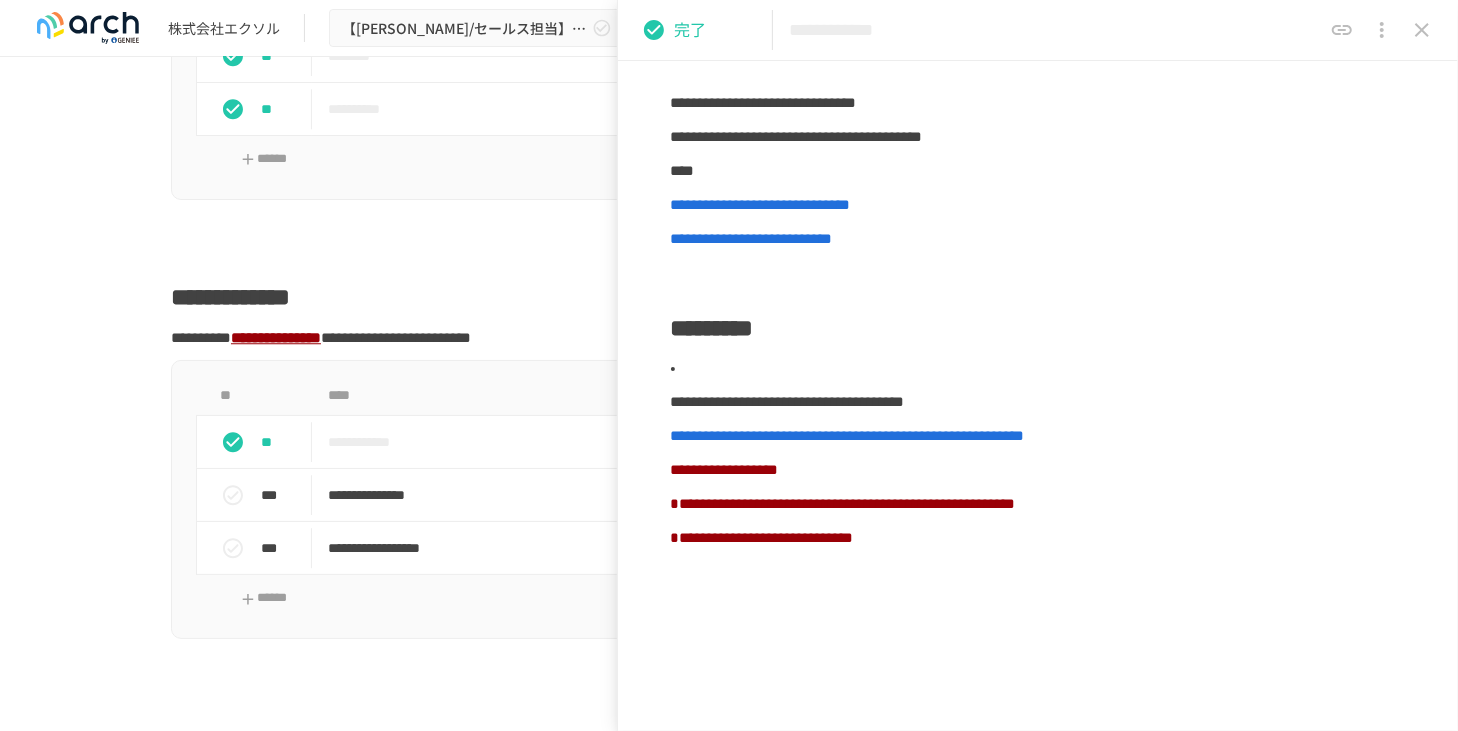 click on "**********" at bounding box center (729, 373) 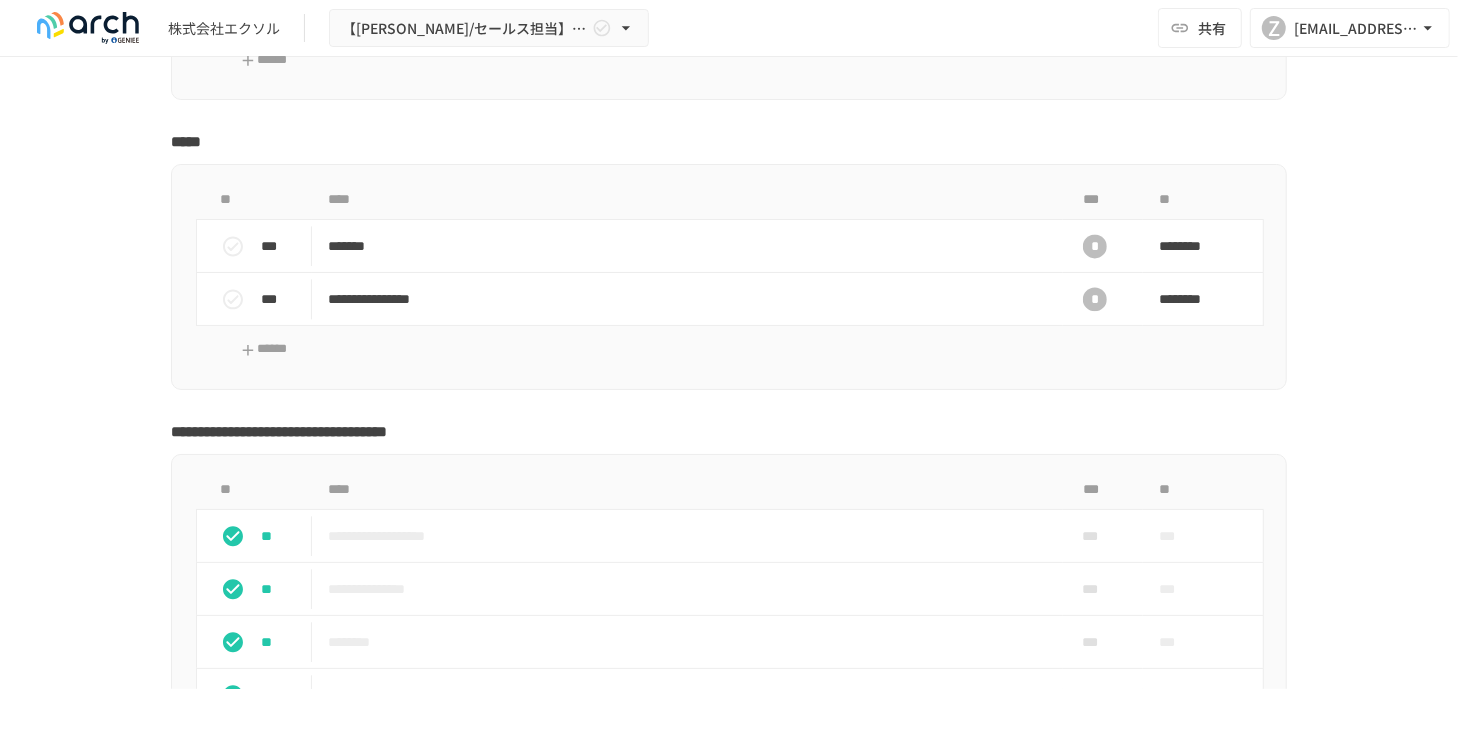 scroll, scrollTop: 2898, scrollLeft: 0, axis: vertical 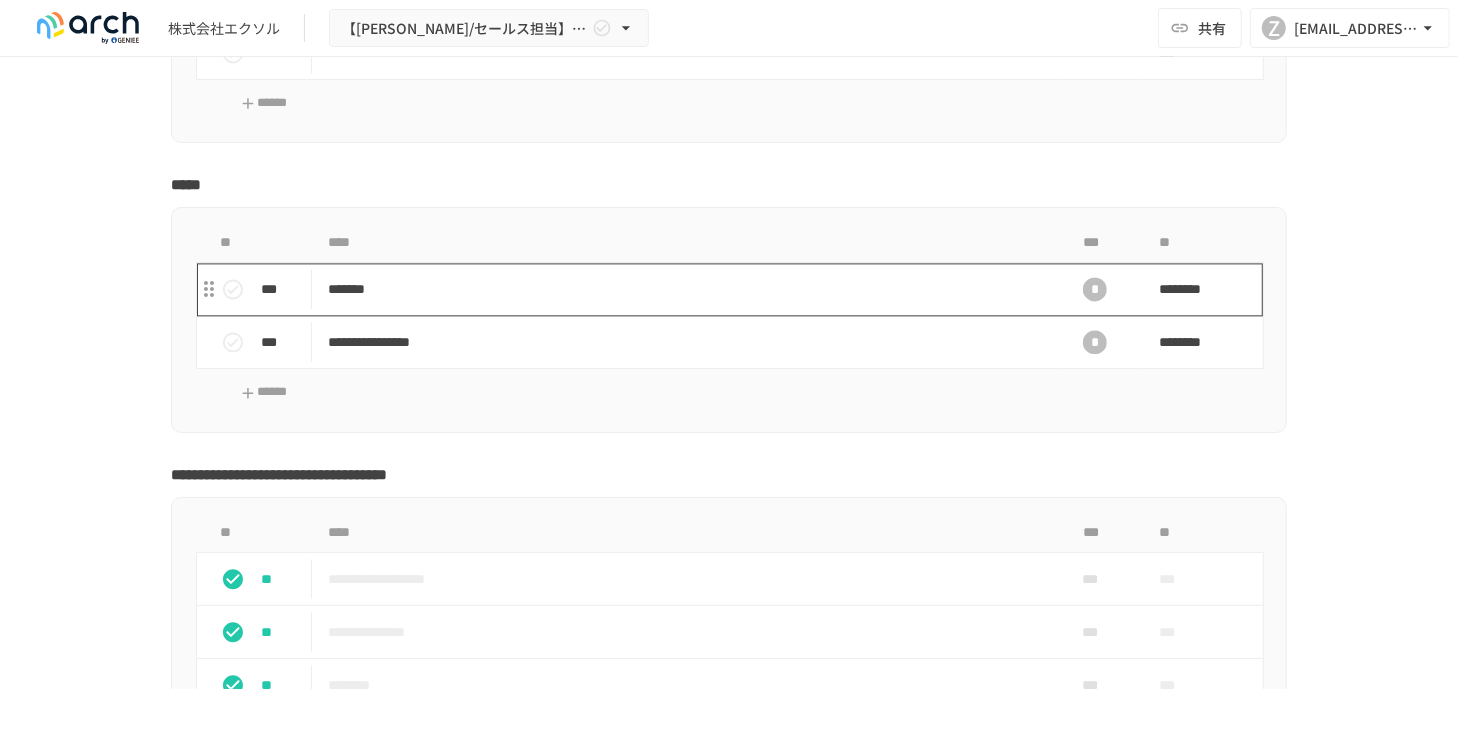 click on "*******" at bounding box center [687, 289] 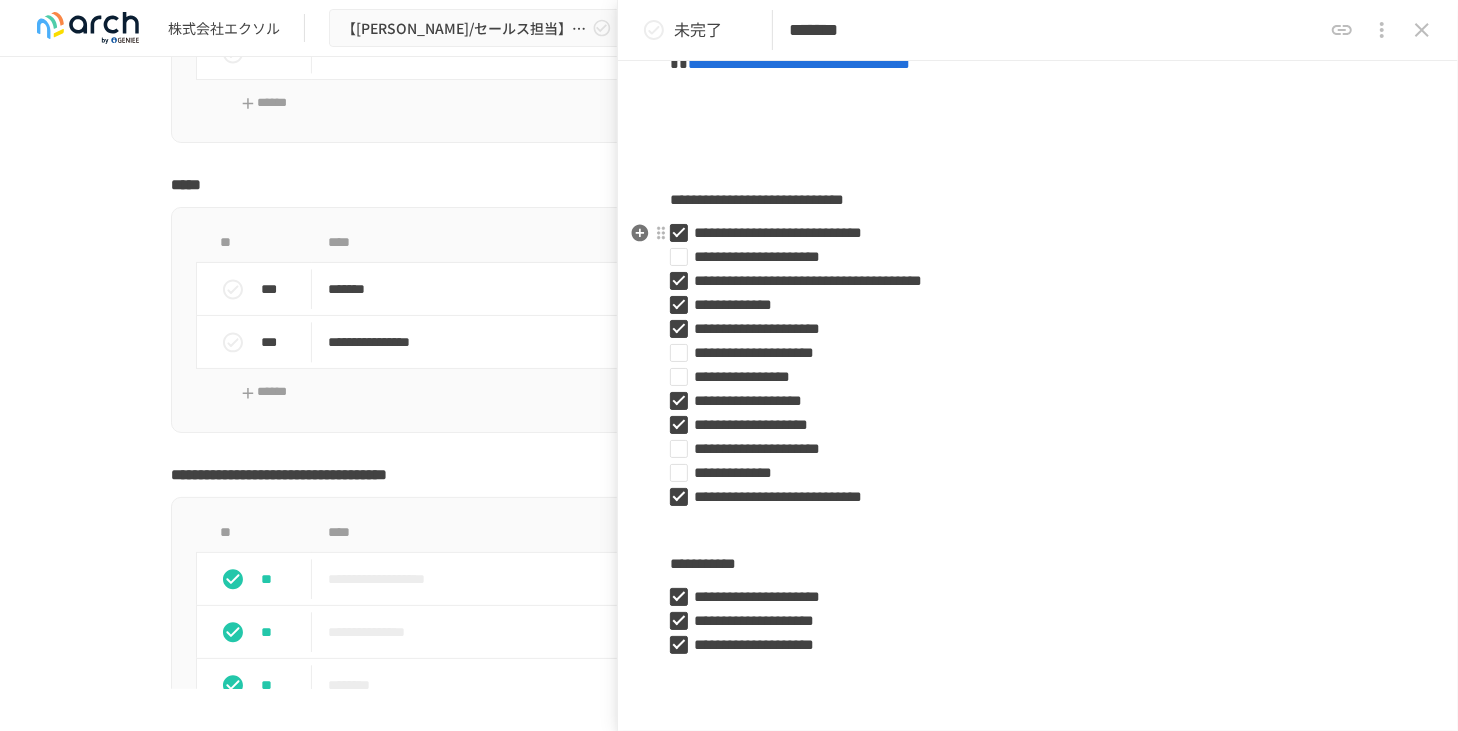 scroll, scrollTop: 514, scrollLeft: 0, axis: vertical 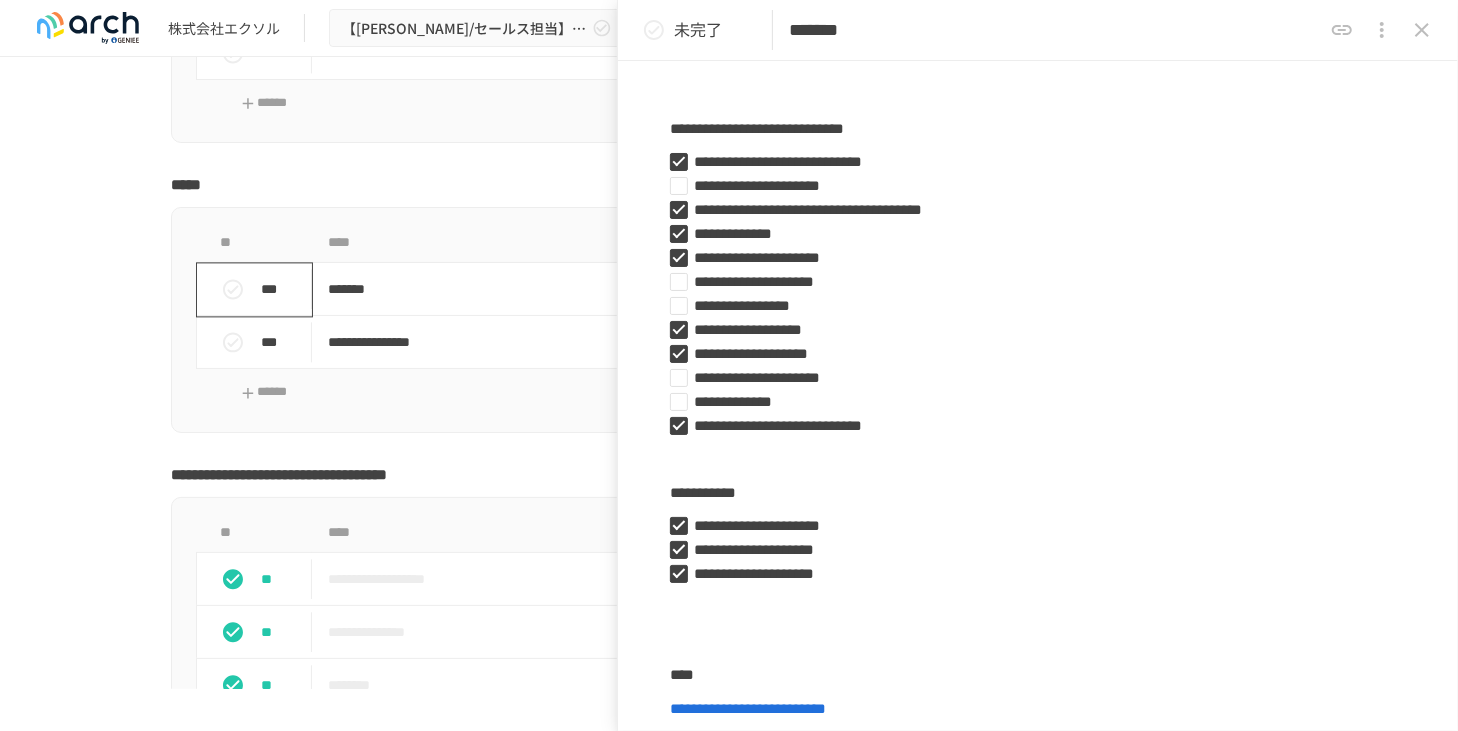 click 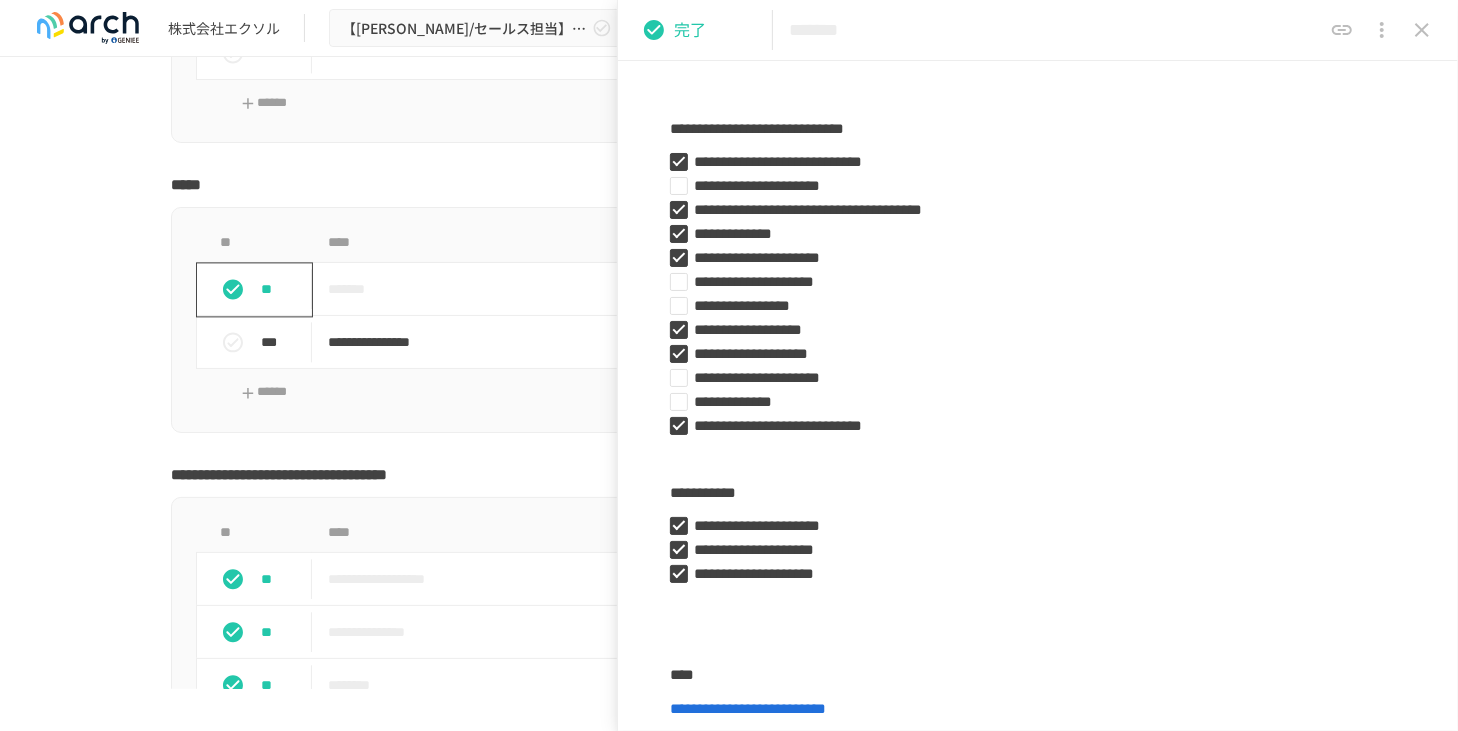 click on "**********" at bounding box center [729, 373] 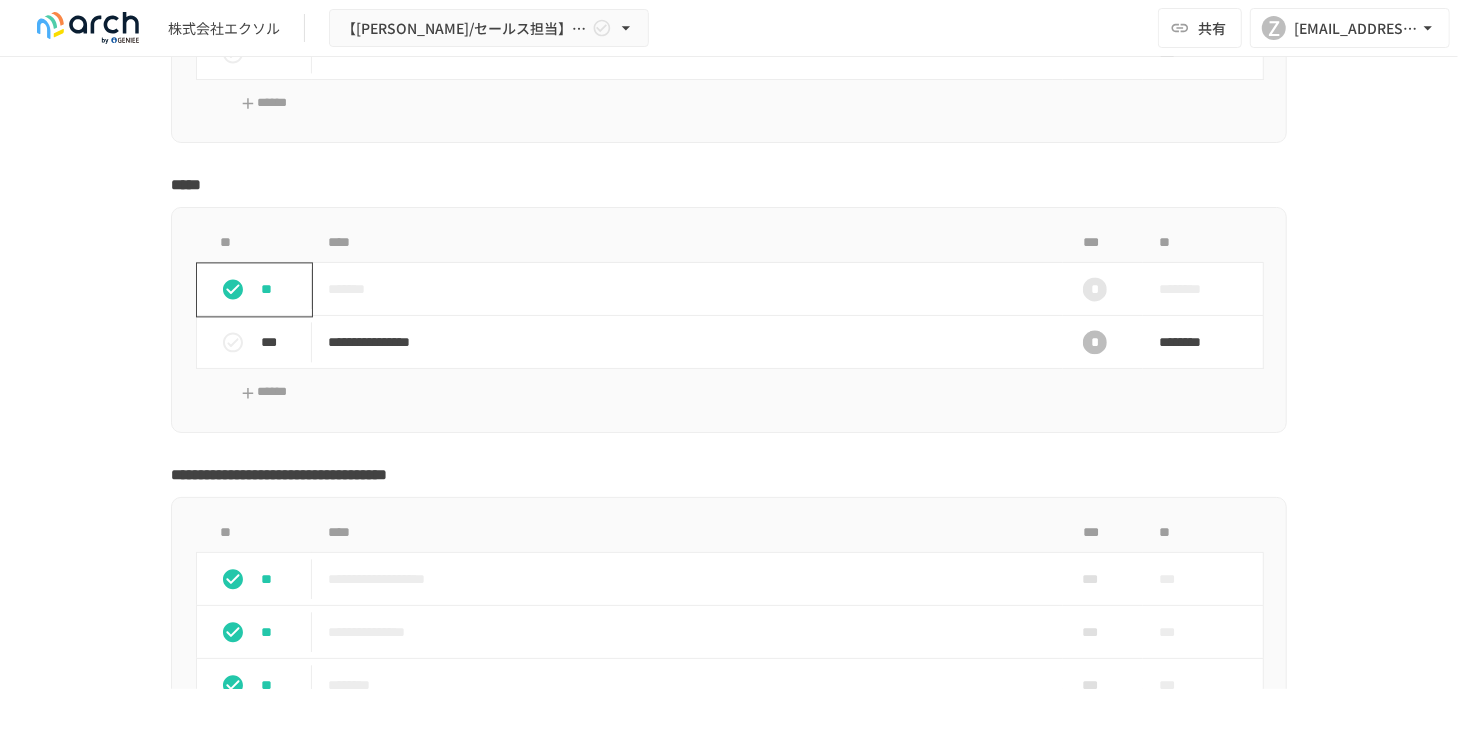 click on "**********" at bounding box center [729, 320] 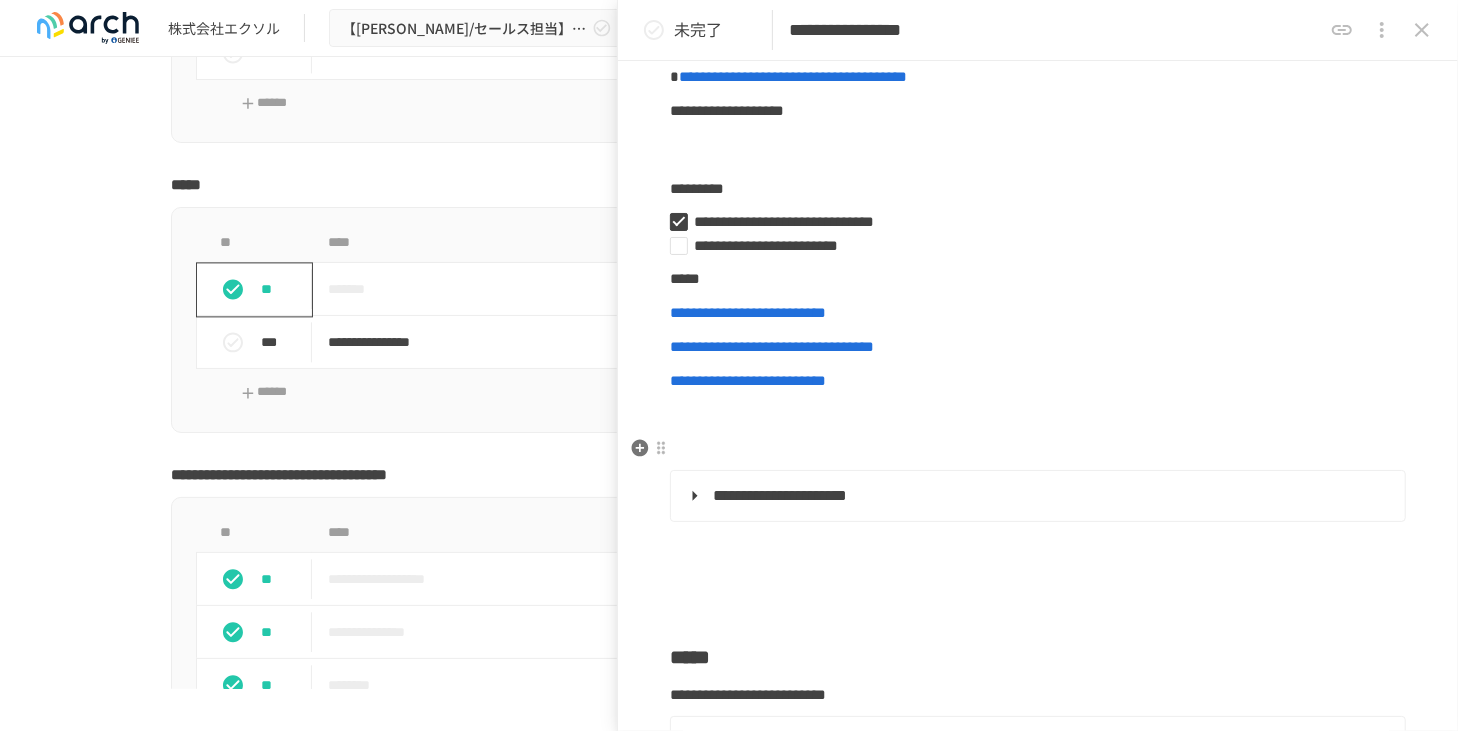 scroll, scrollTop: 228, scrollLeft: 0, axis: vertical 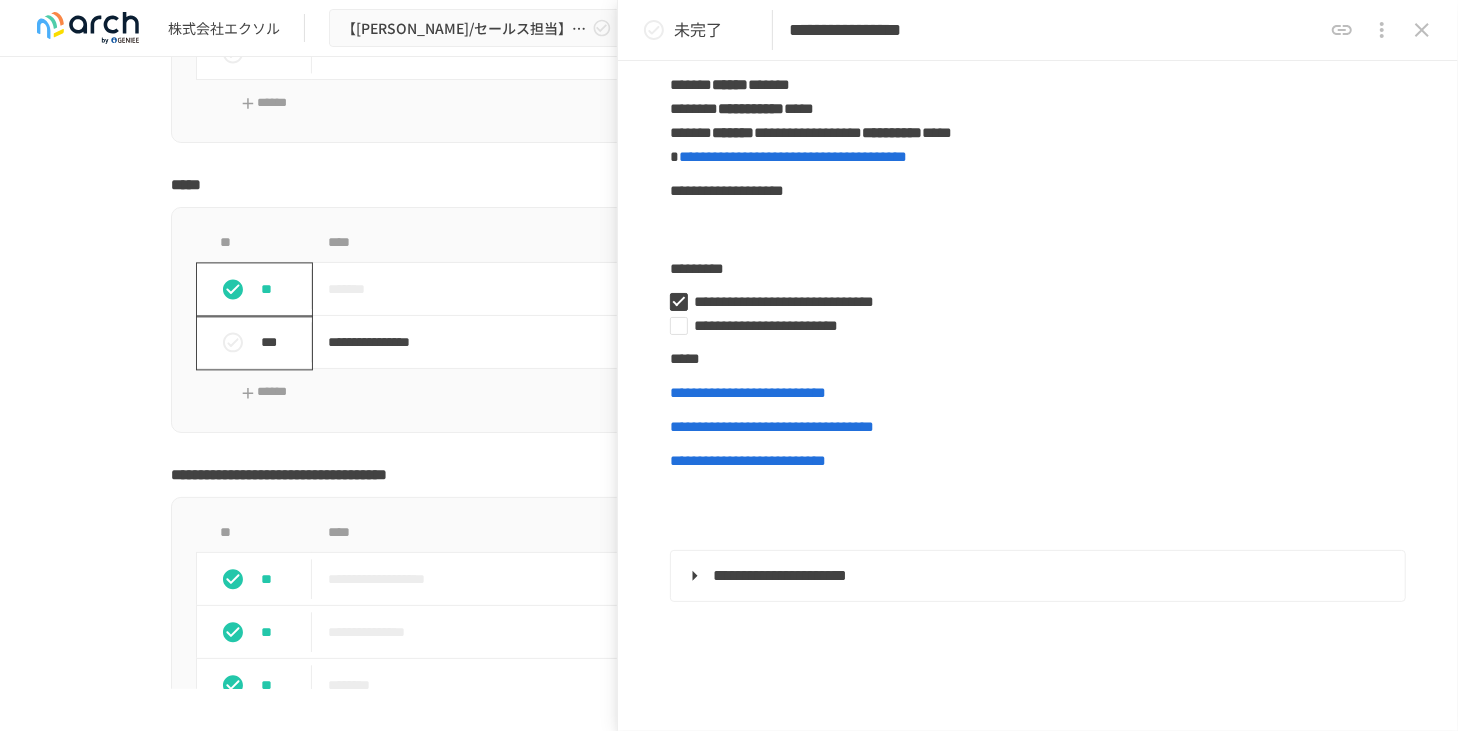click on "***" at bounding box center [282, 342] 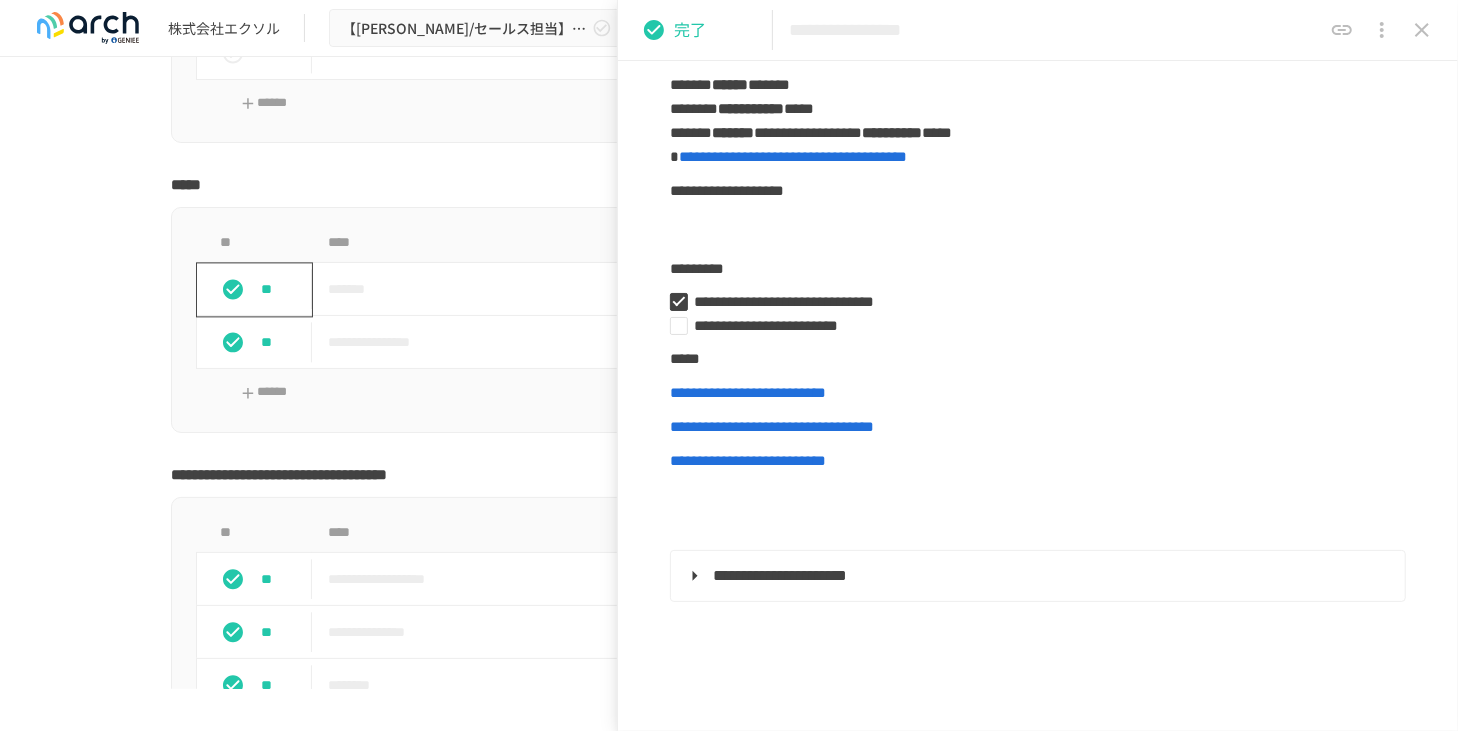 click on "**********" at bounding box center [729, 373] 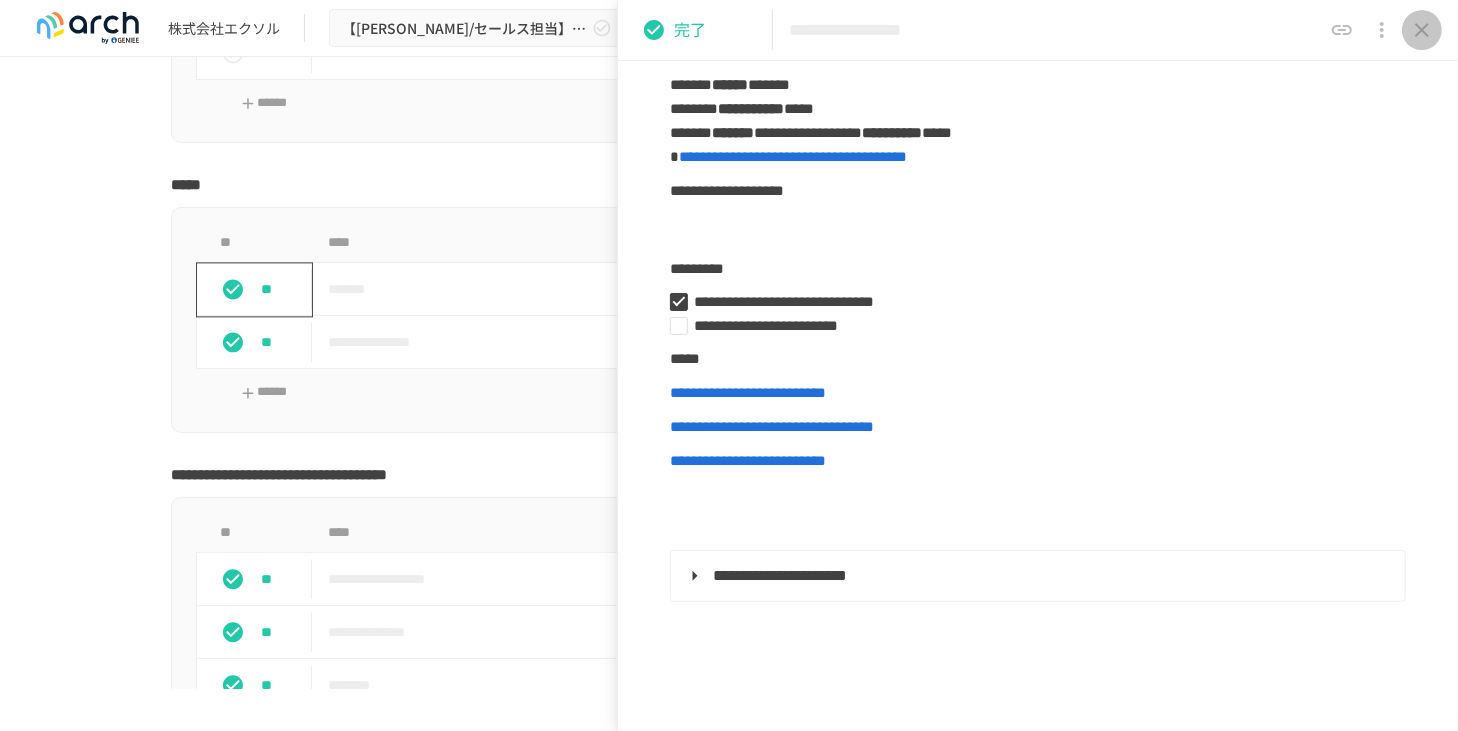 click 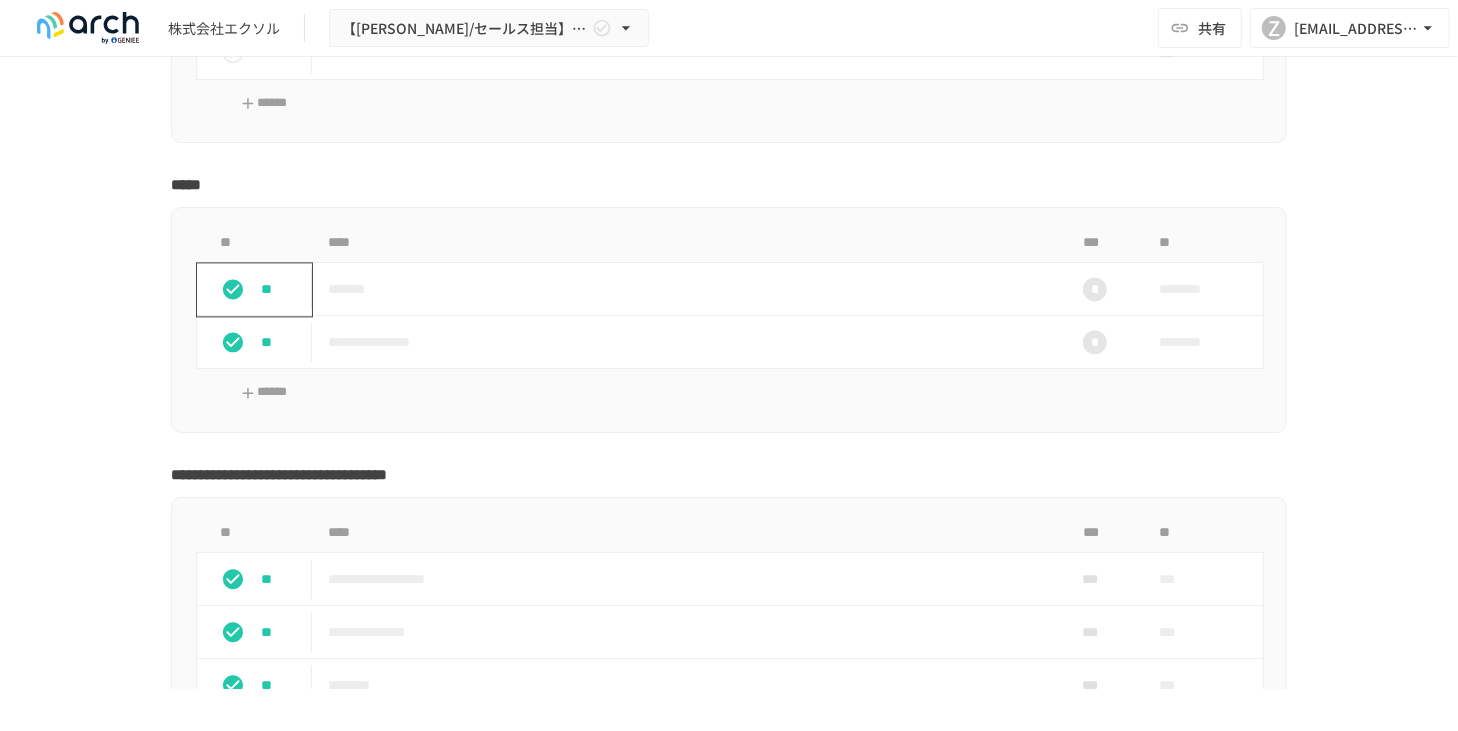 click on "**********" at bounding box center (729, 320) 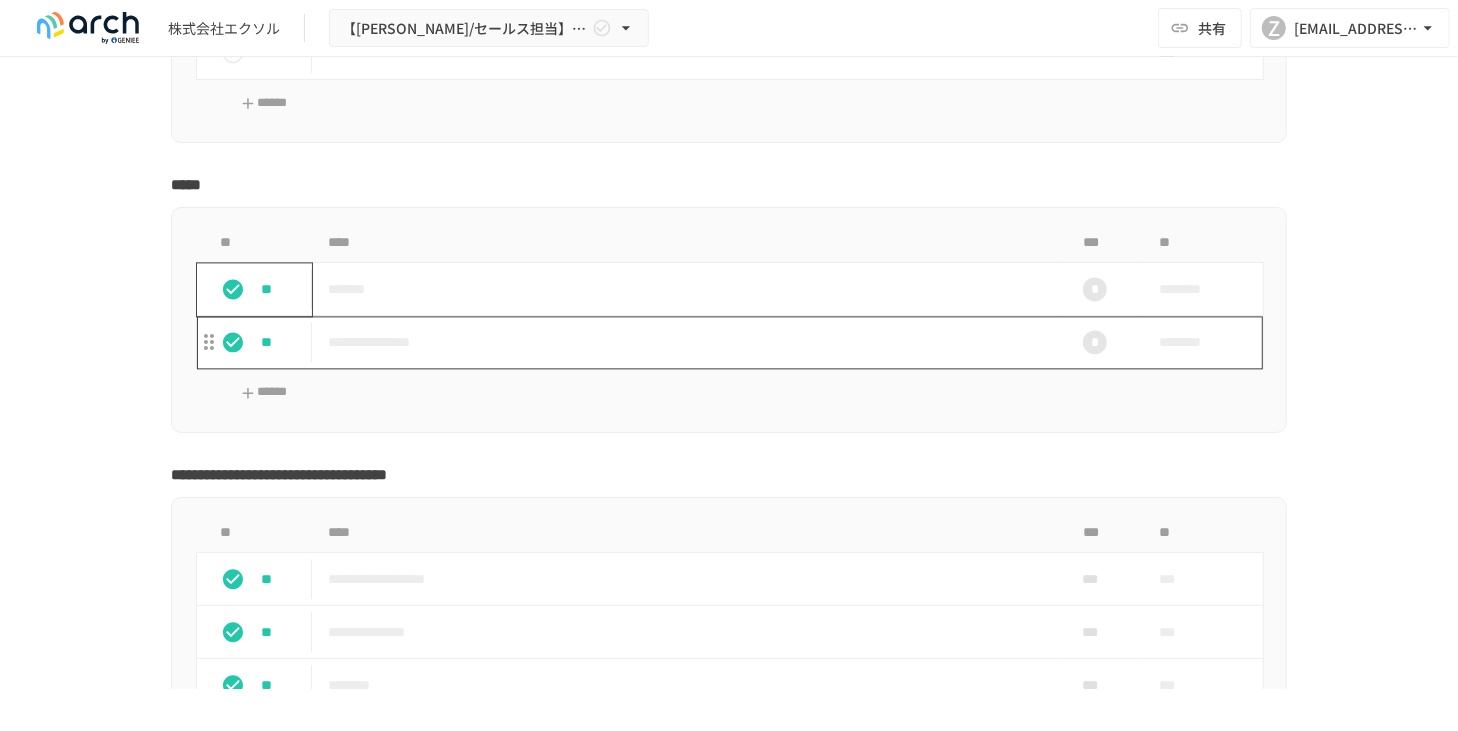 click on "**********" at bounding box center [687, 342] 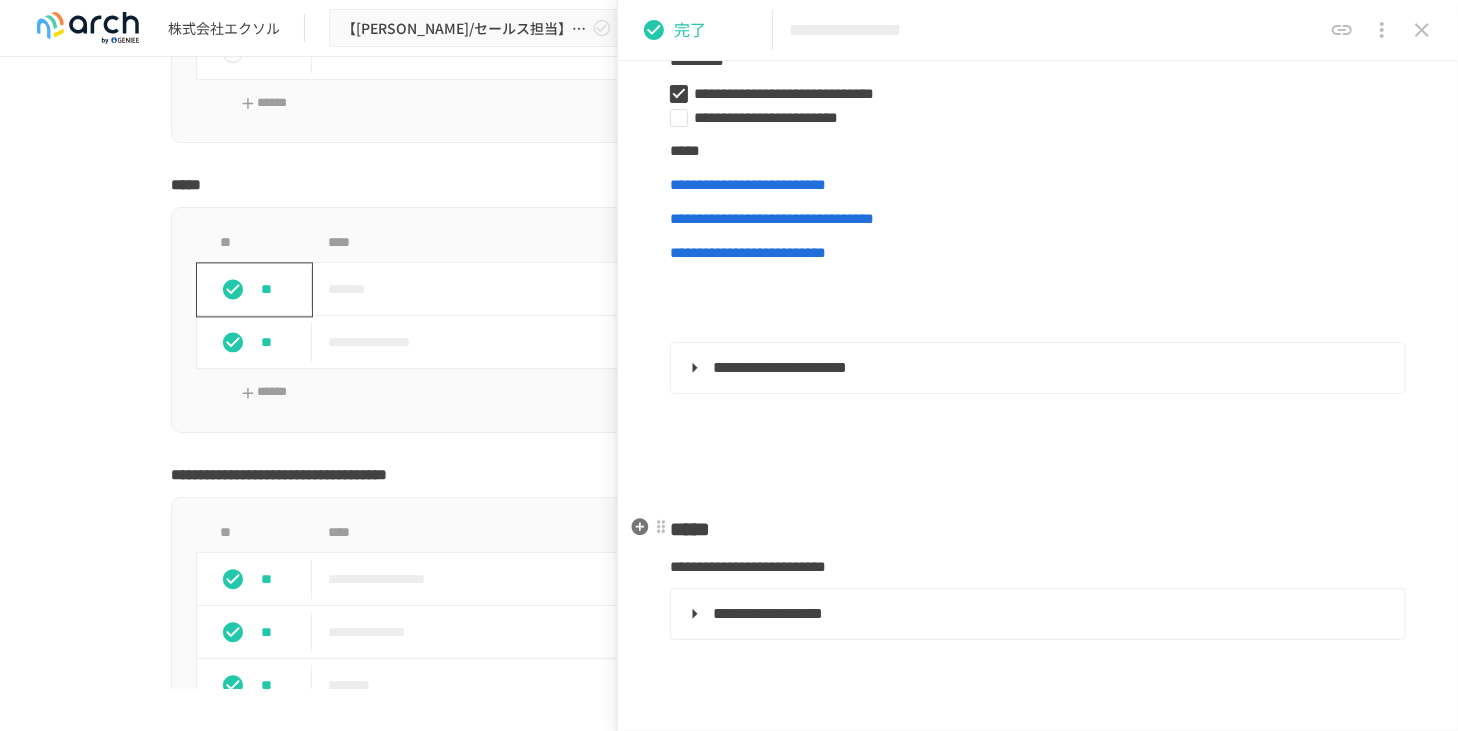 scroll, scrollTop: 514, scrollLeft: 0, axis: vertical 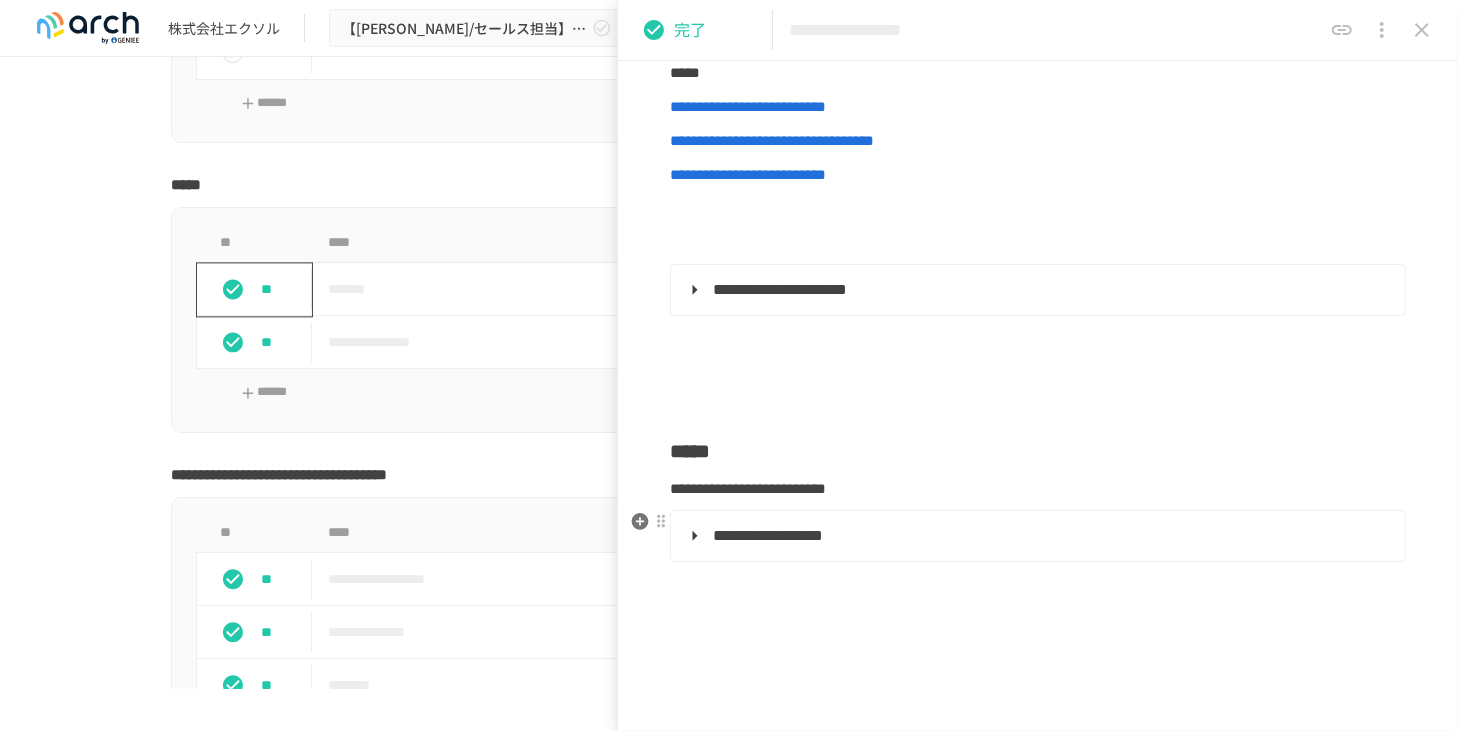 click on "**********" at bounding box center [1036, 536] 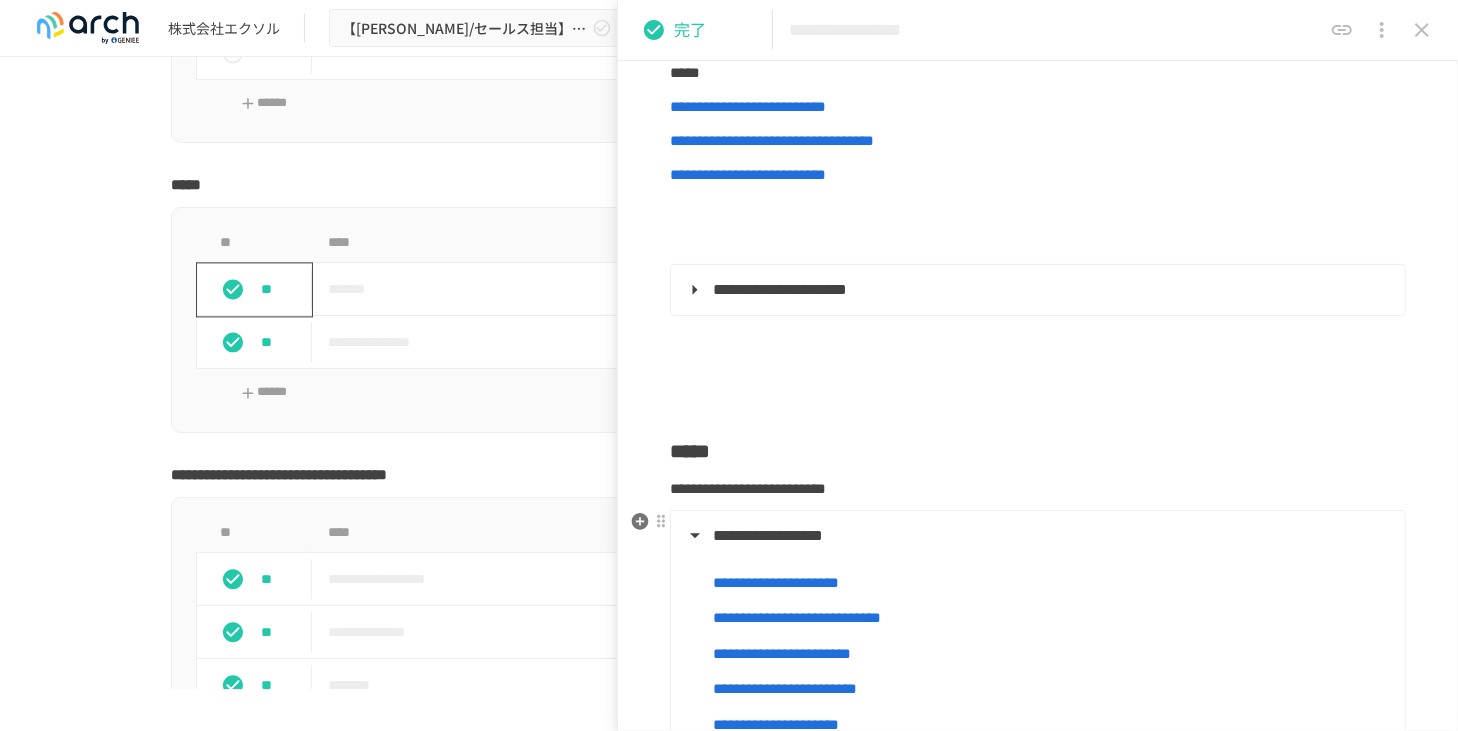 click on "**********" at bounding box center [1036, 536] 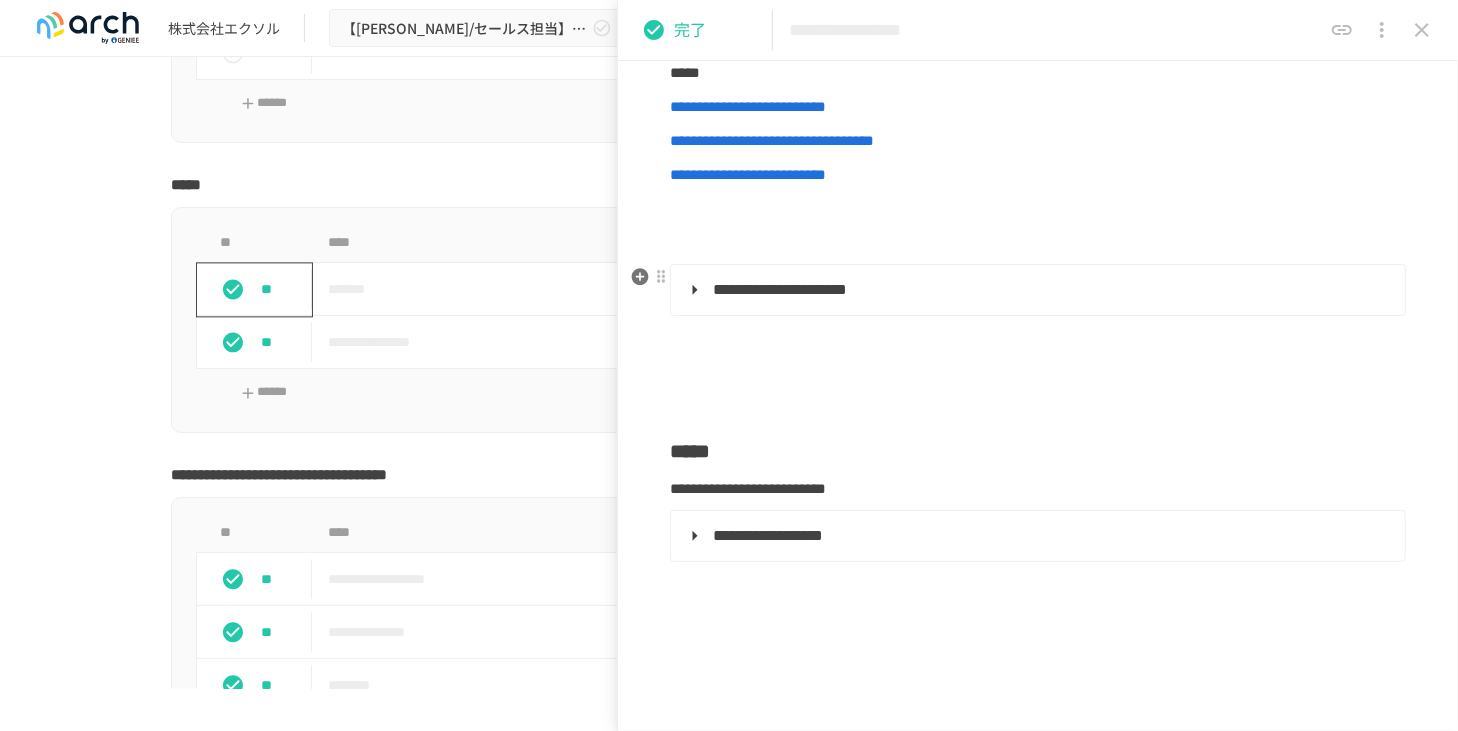 click on "**********" at bounding box center [780, 289] 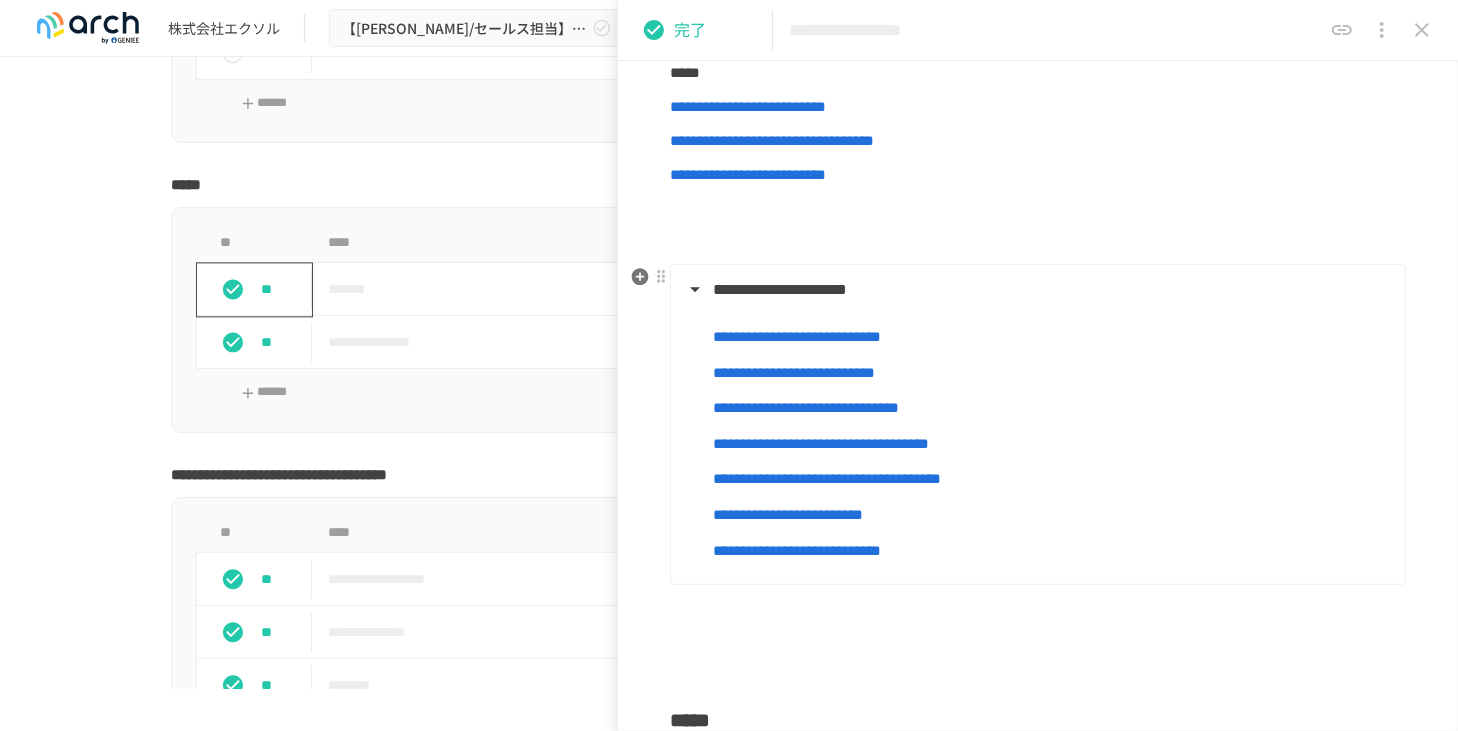 click on "**********" at bounding box center (780, 289) 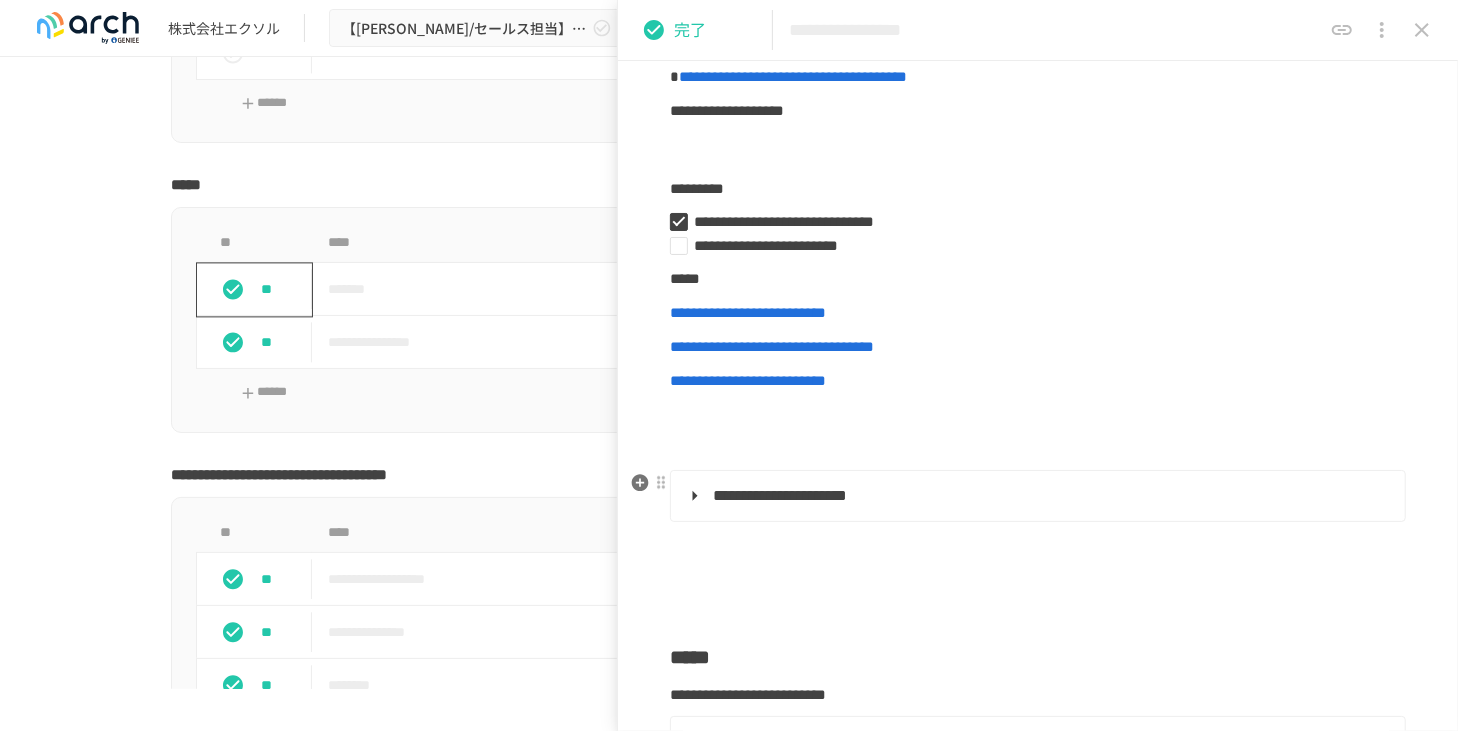 scroll, scrollTop: 171, scrollLeft: 0, axis: vertical 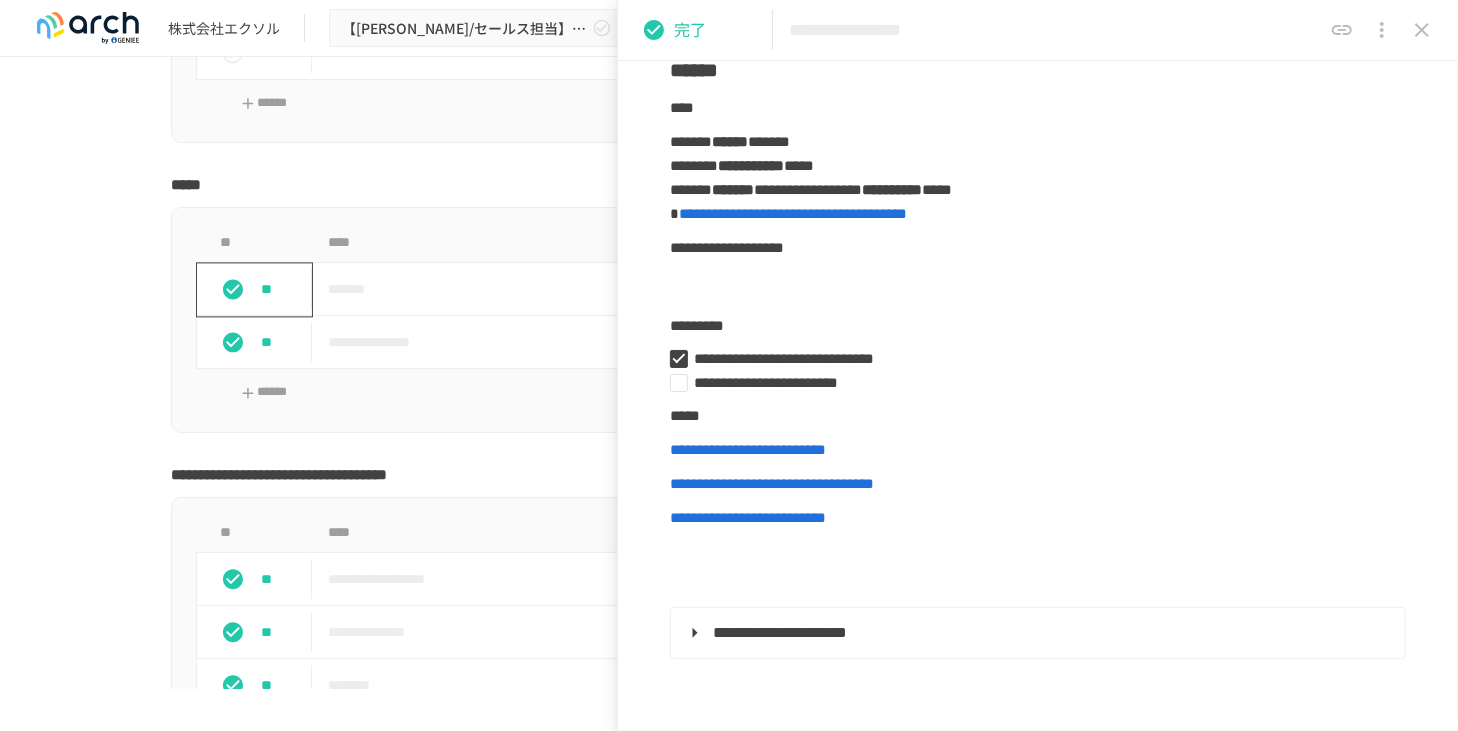 click on "**********" at bounding box center (729, 1623) 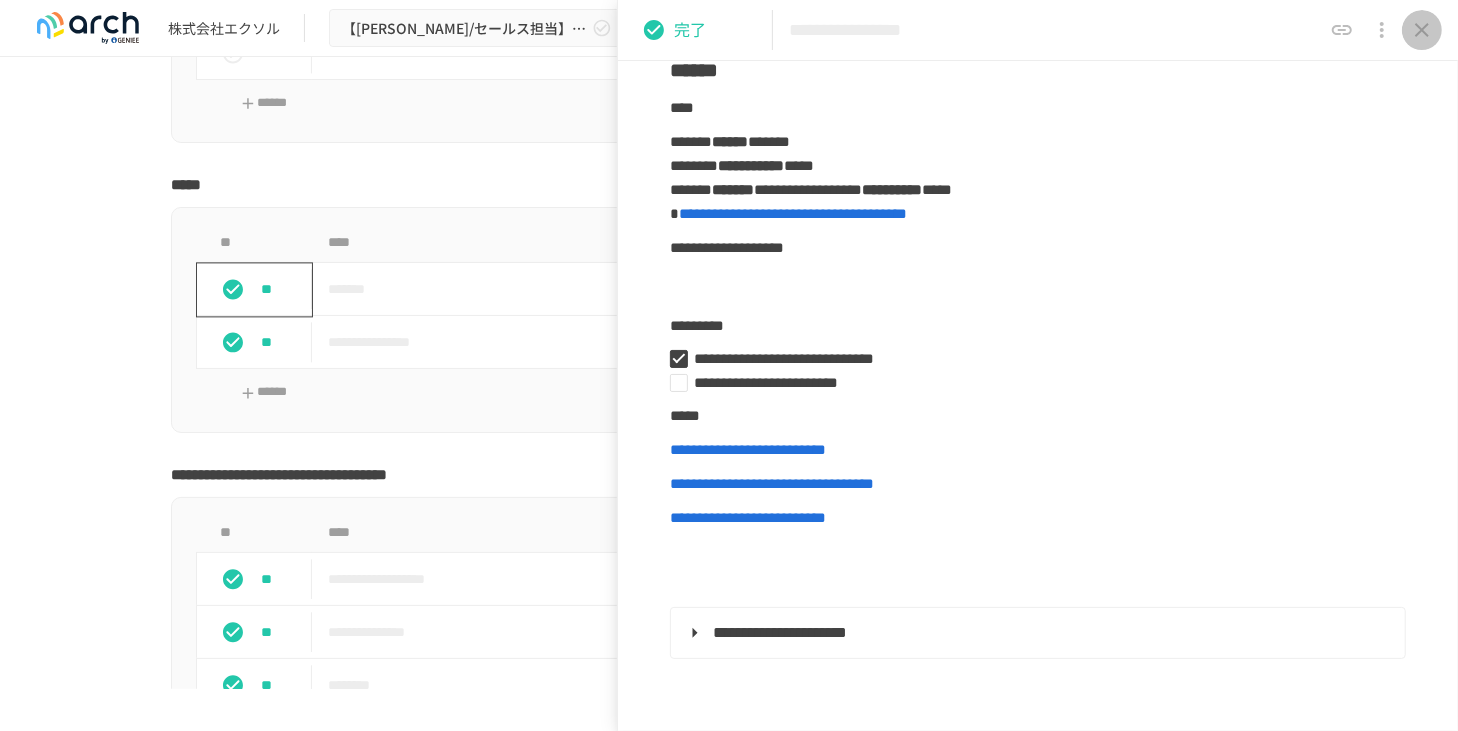 click 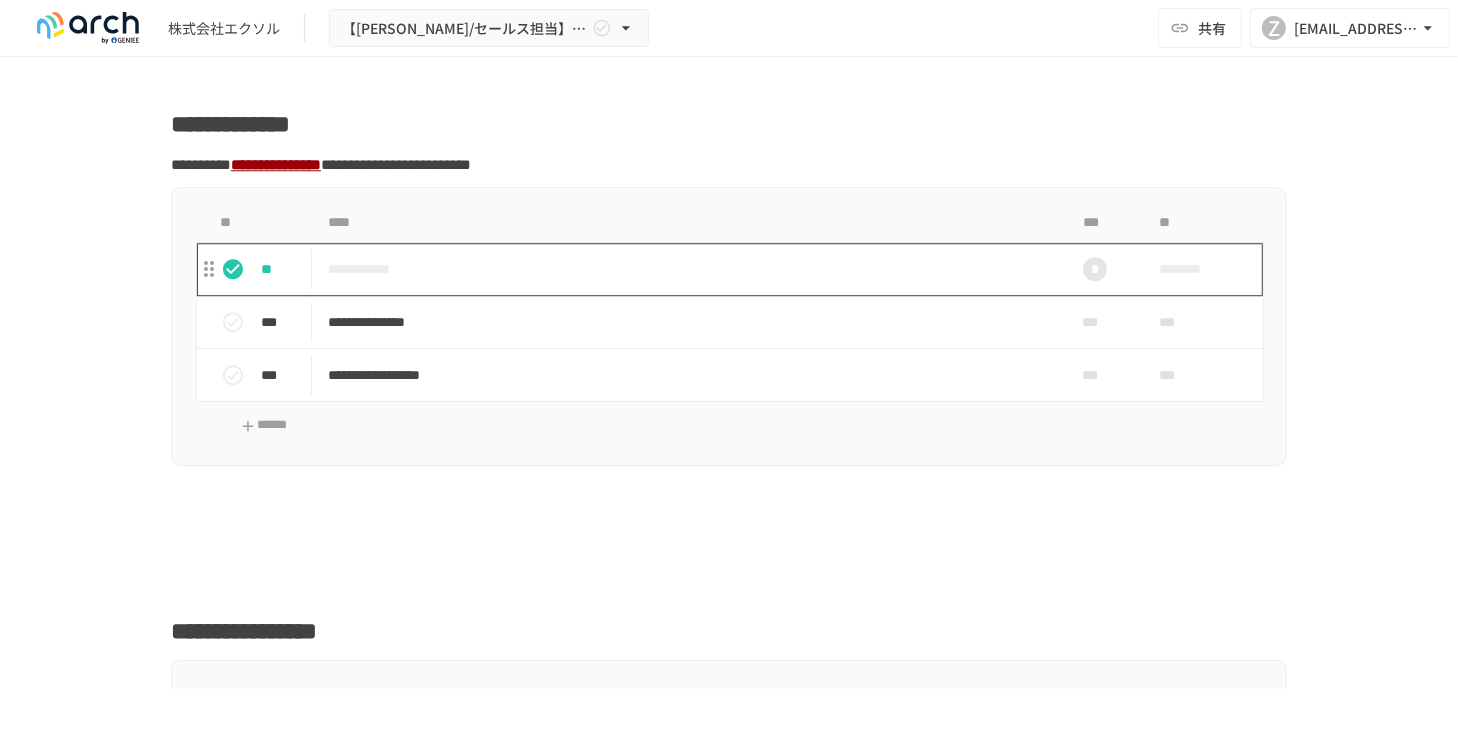scroll, scrollTop: 3813, scrollLeft: 0, axis: vertical 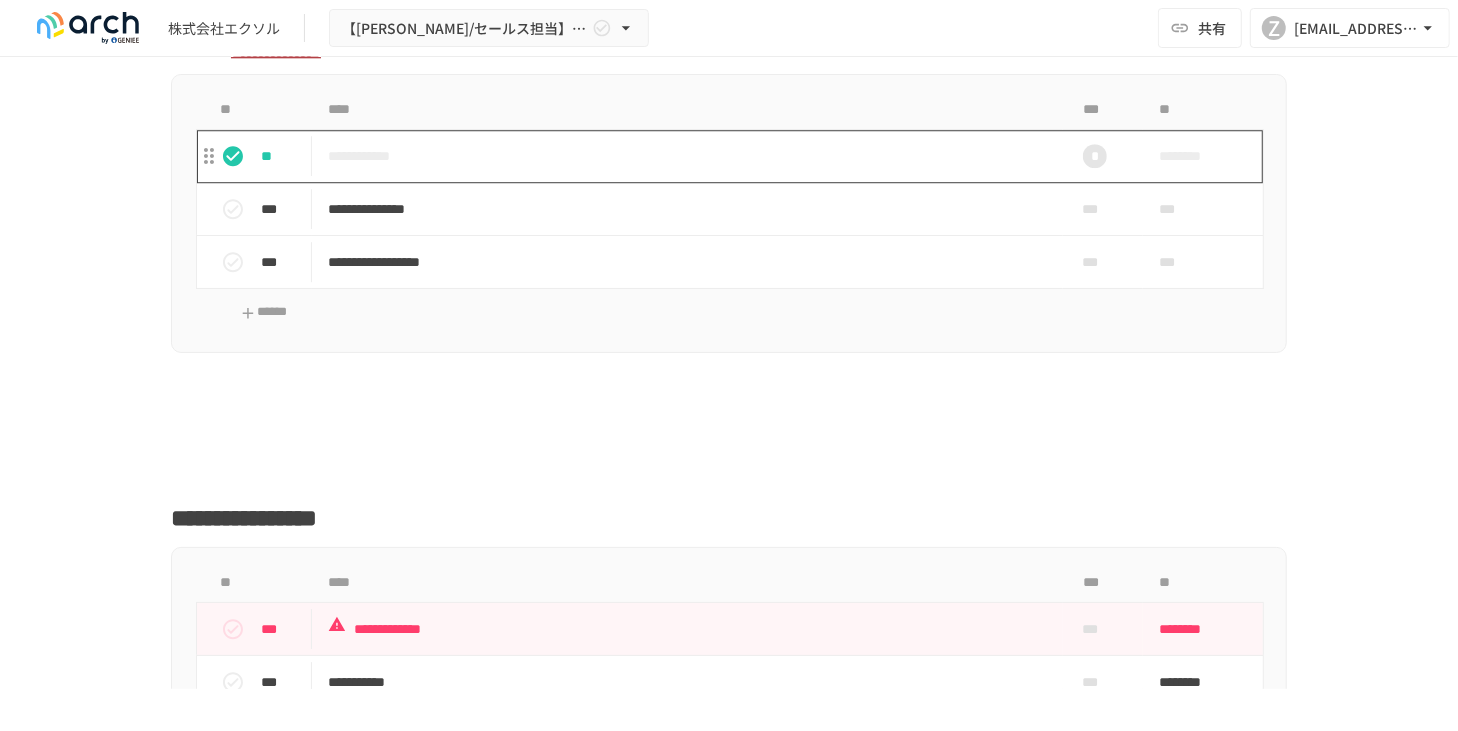 click on "**********" at bounding box center [687, 156] 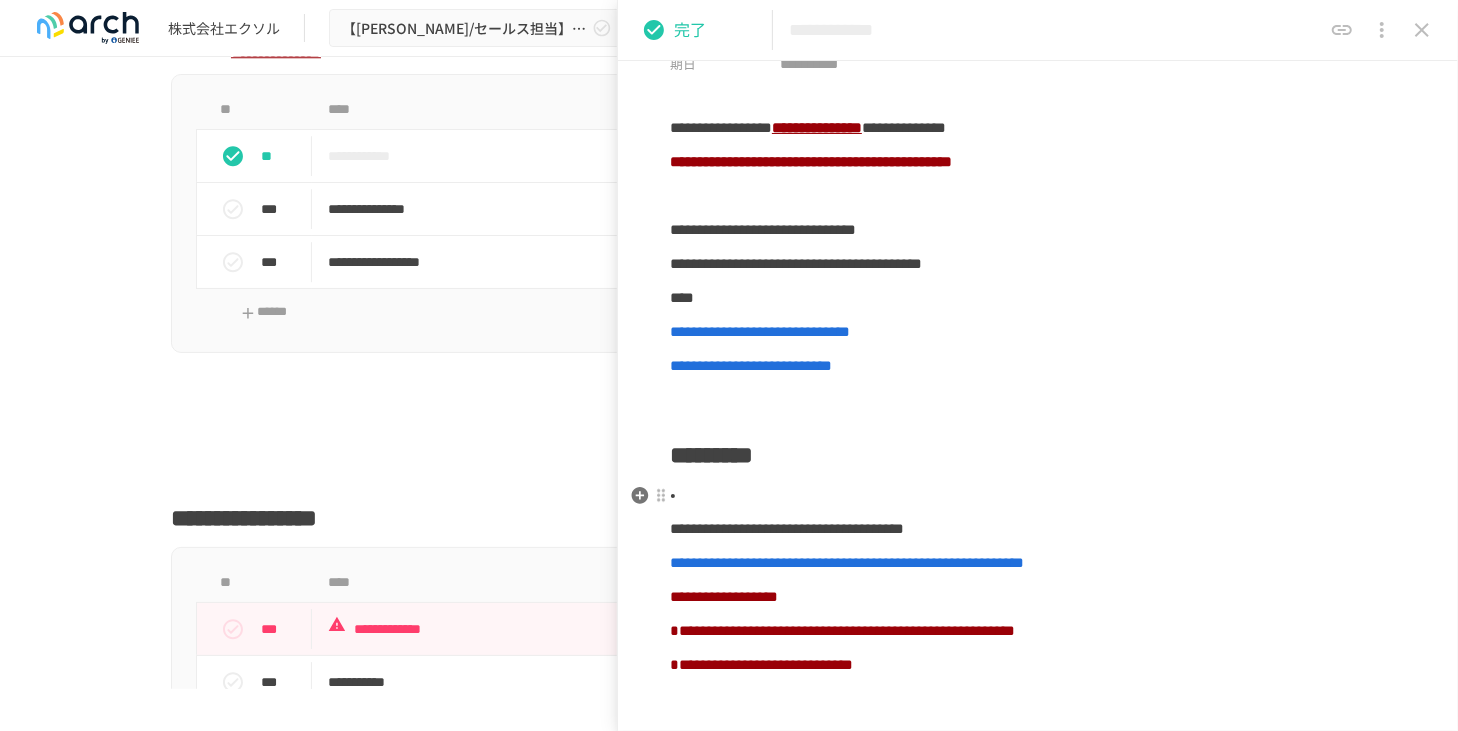 scroll, scrollTop: 342, scrollLeft: 0, axis: vertical 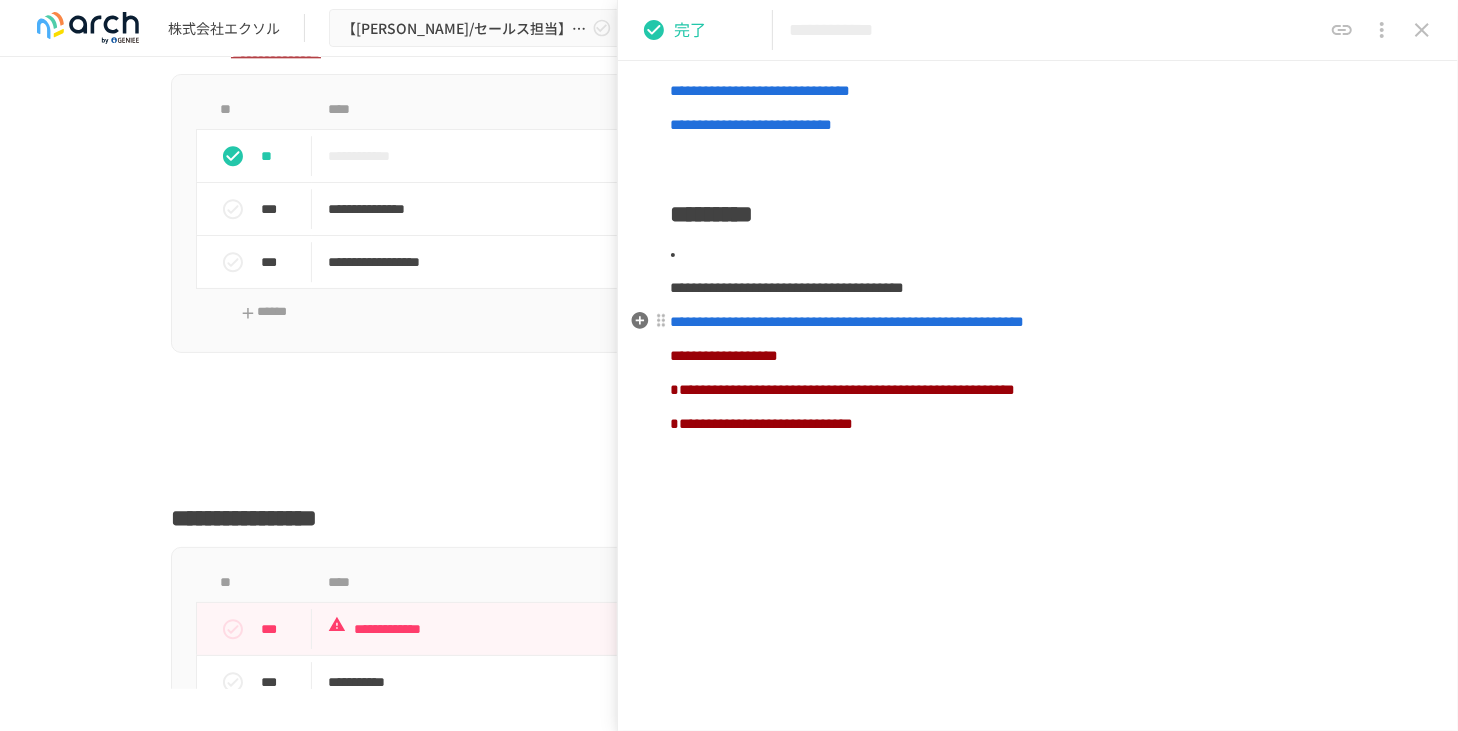 click on "**********" at bounding box center (847, 321) 